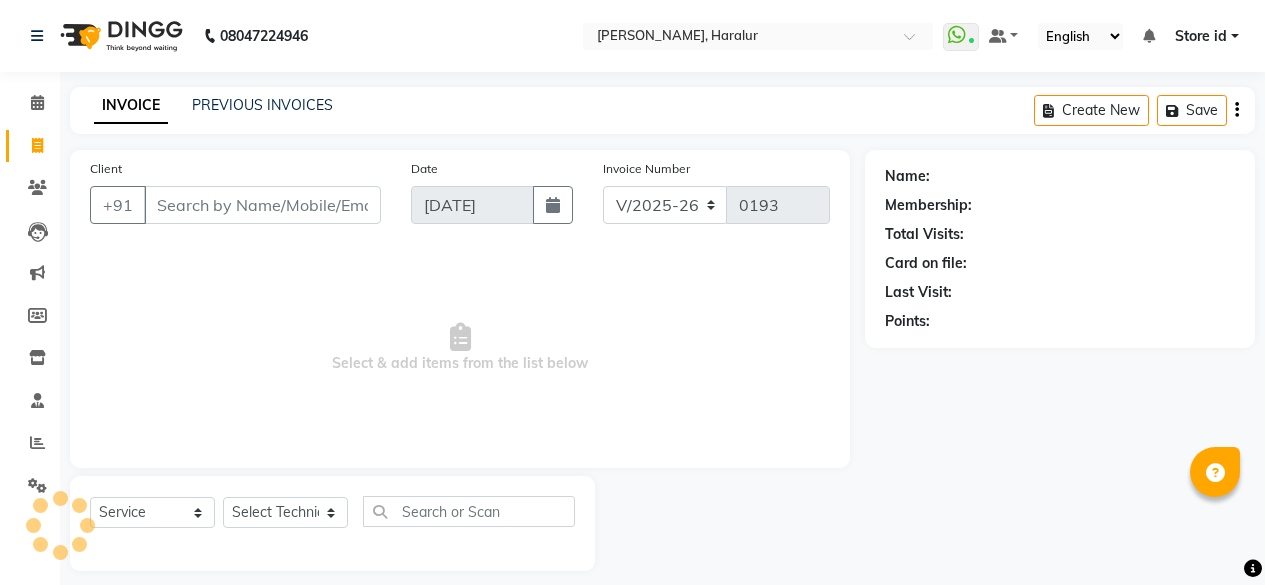 select on "8259" 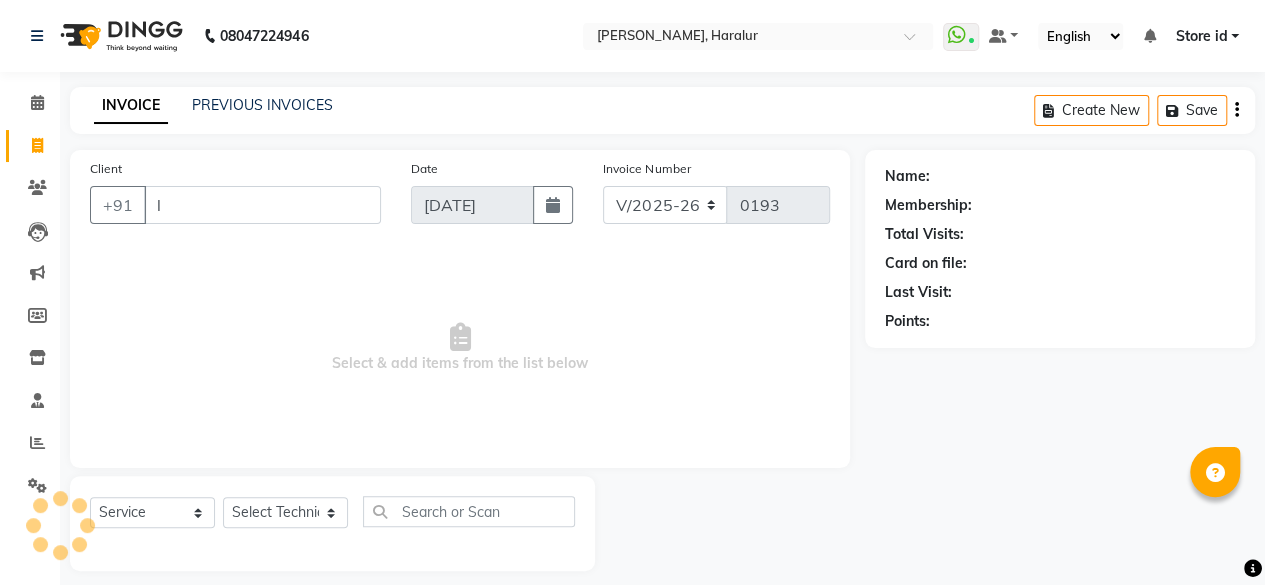scroll, scrollTop: 0, scrollLeft: 0, axis: both 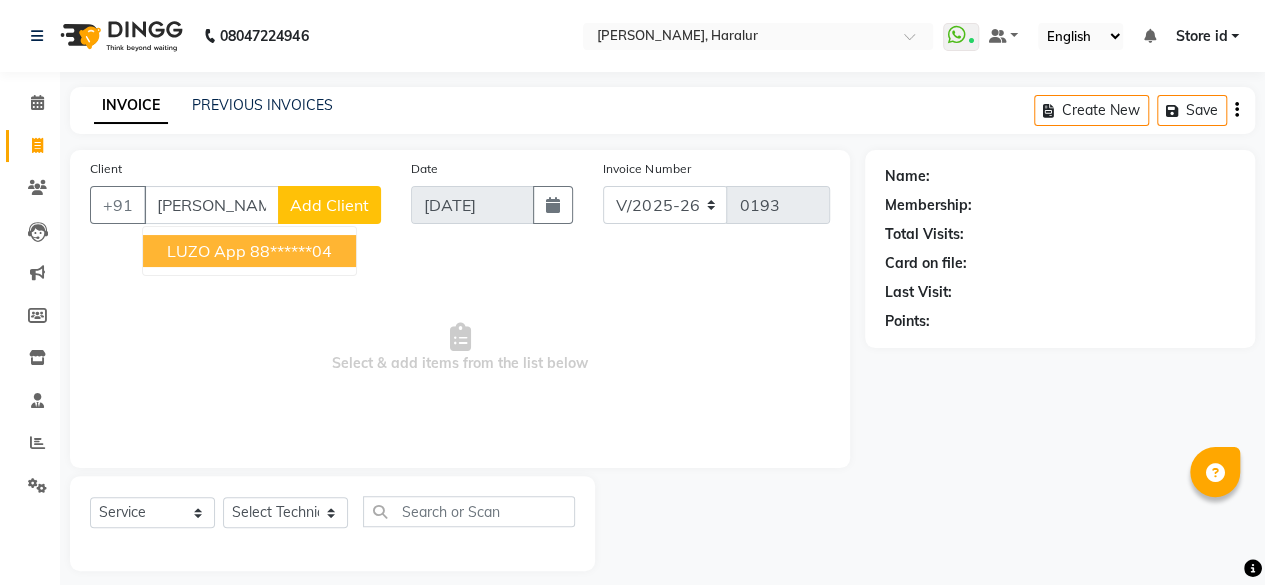 click on "LUZO App  88******04" at bounding box center [249, 251] 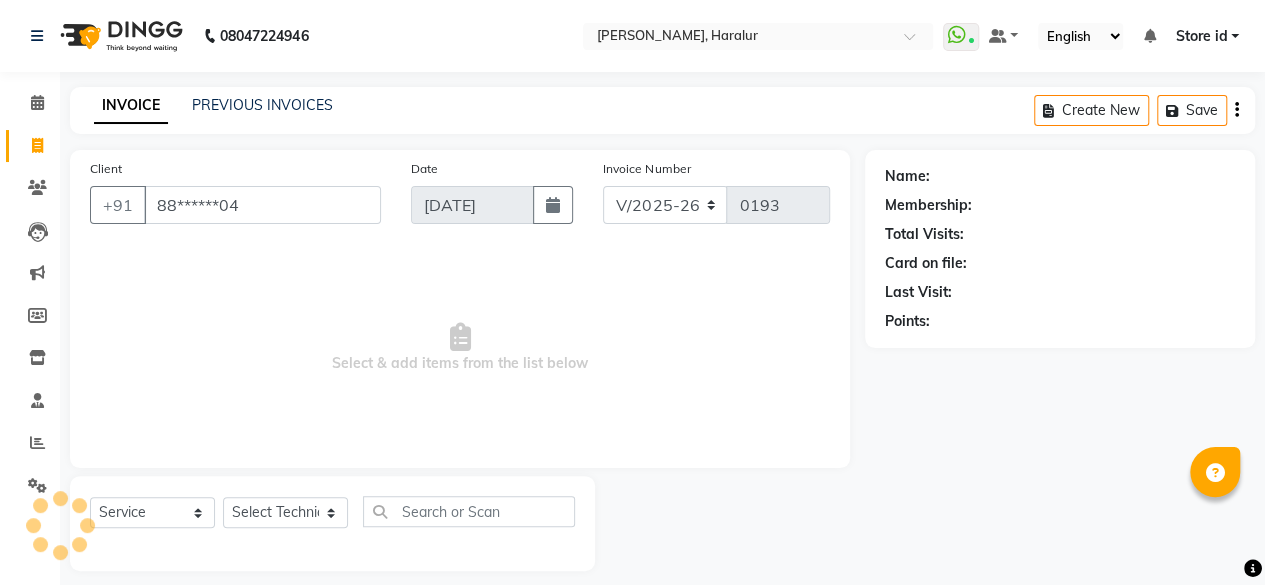type on "88******04" 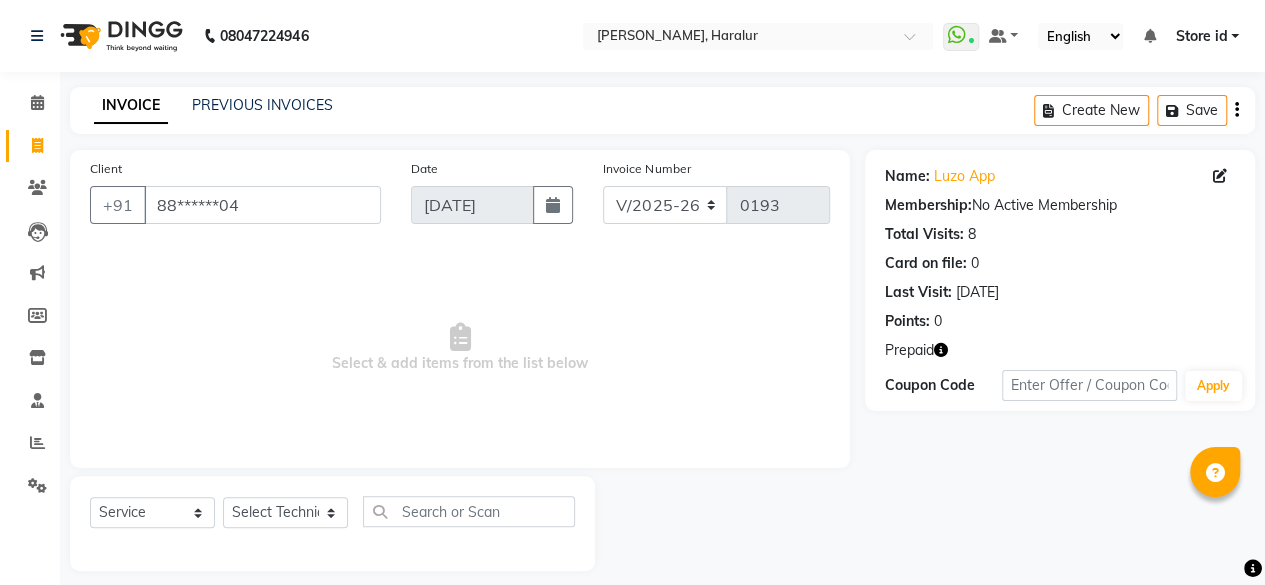 click 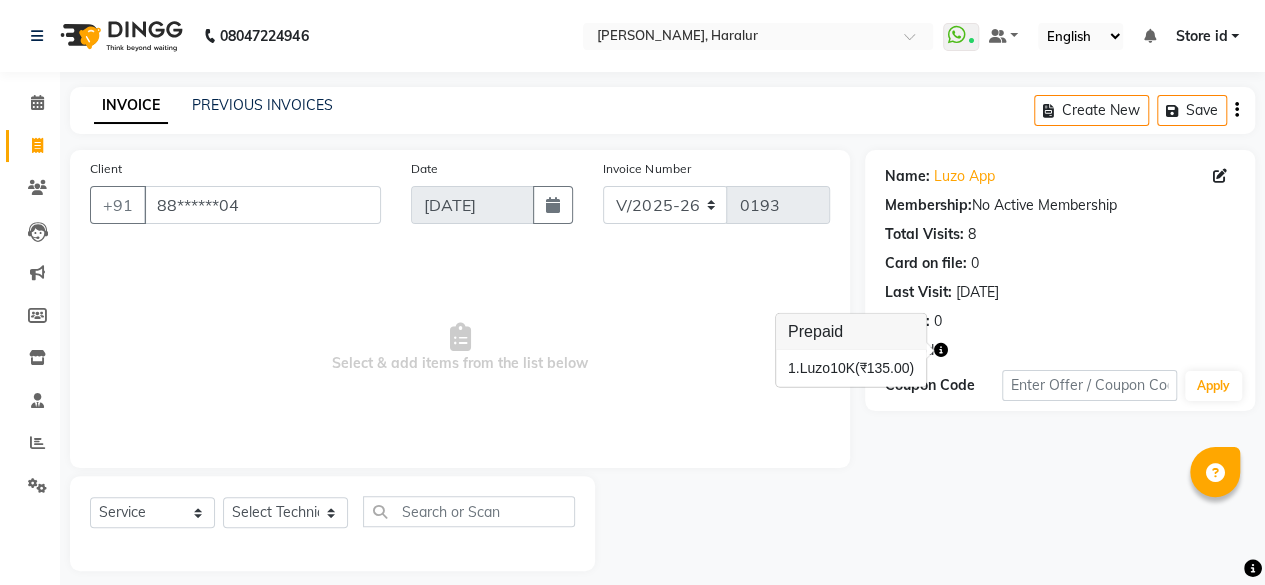 click on "Select & add items from the list below" at bounding box center [460, 348] 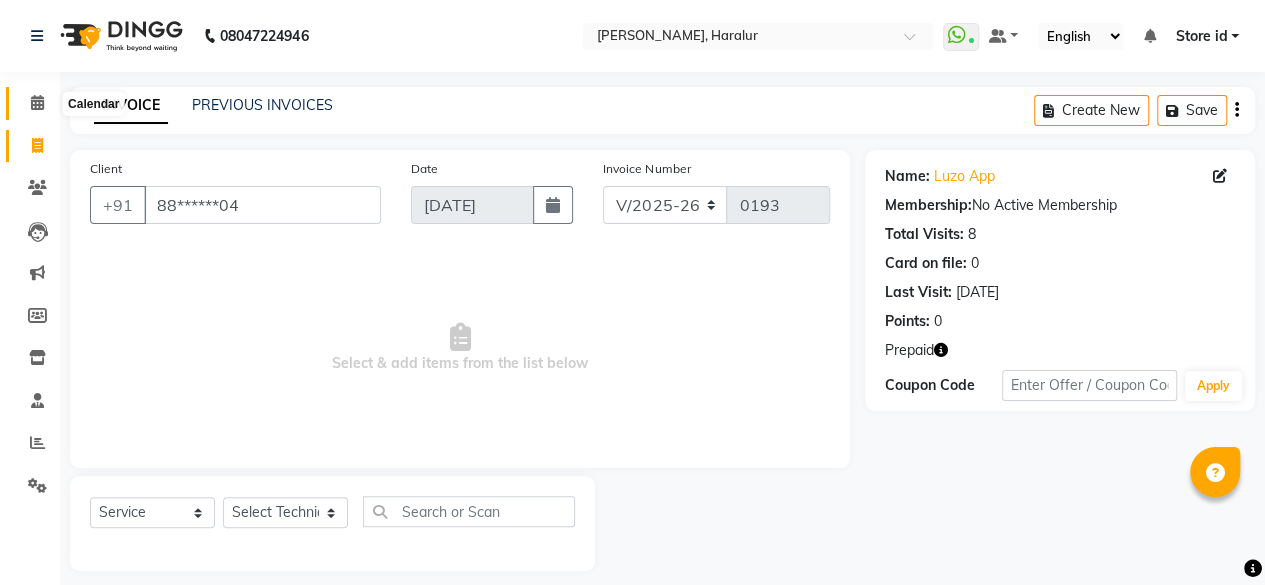 click 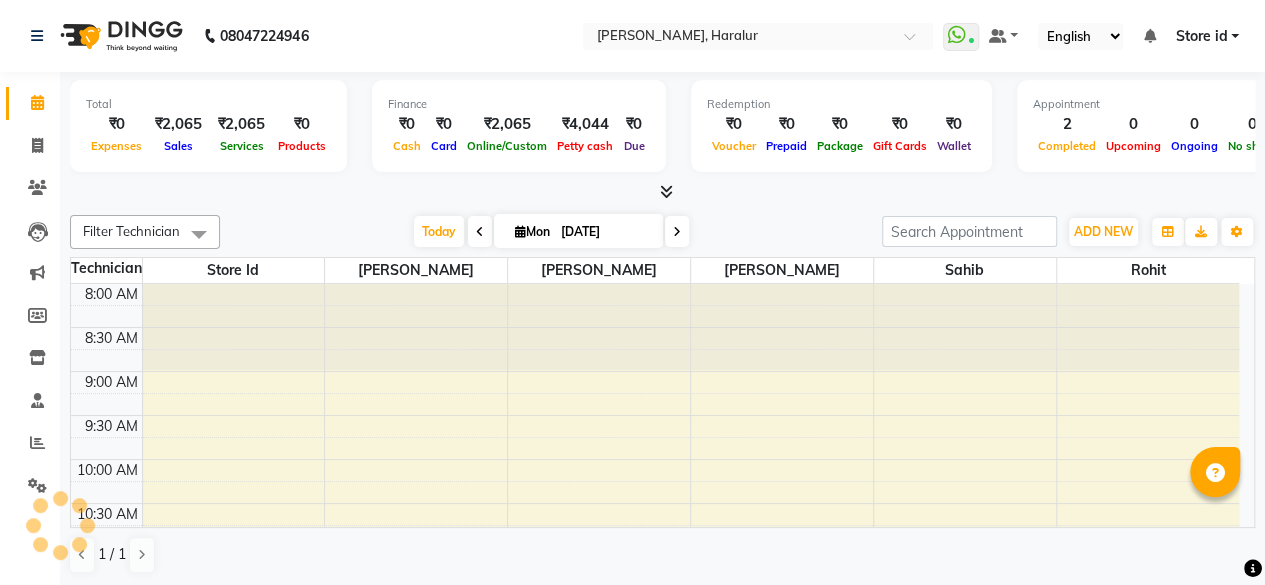 scroll, scrollTop: 0, scrollLeft: 0, axis: both 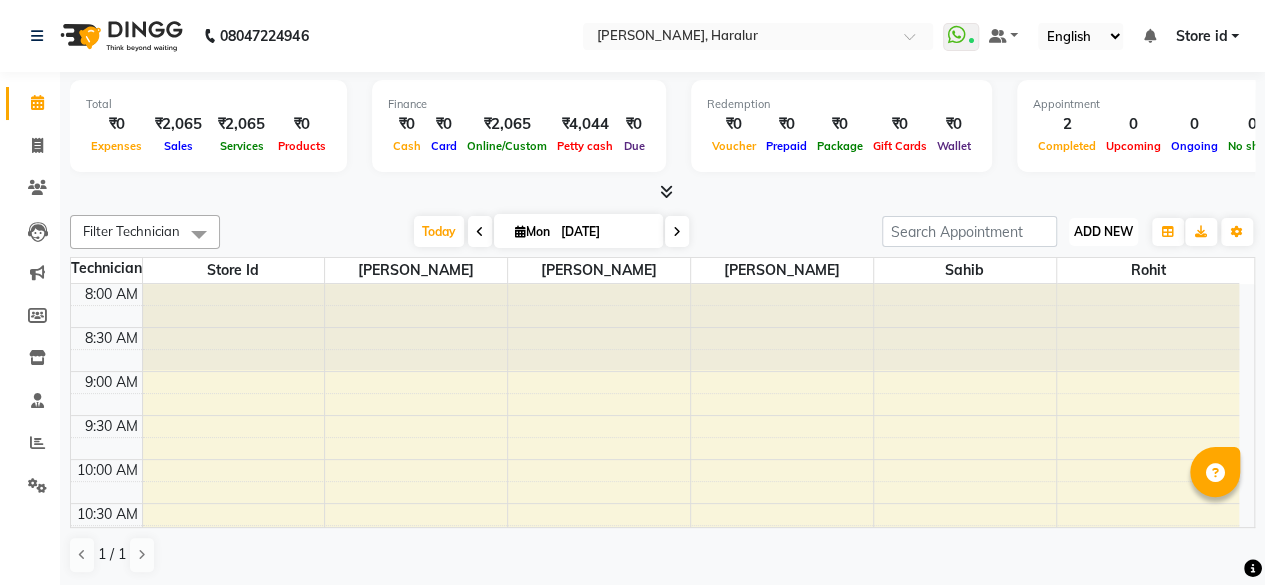 click on "ADD NEW" at bounding box center [1103, 231] 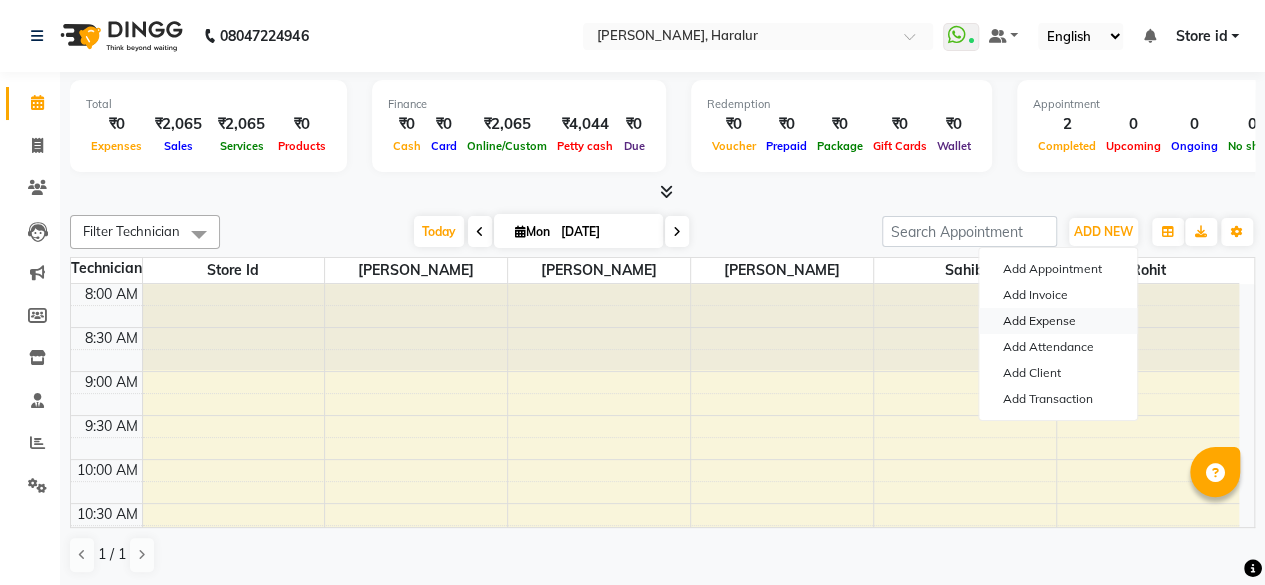 click on "Add Expense" at bounding box center (1058, 321) 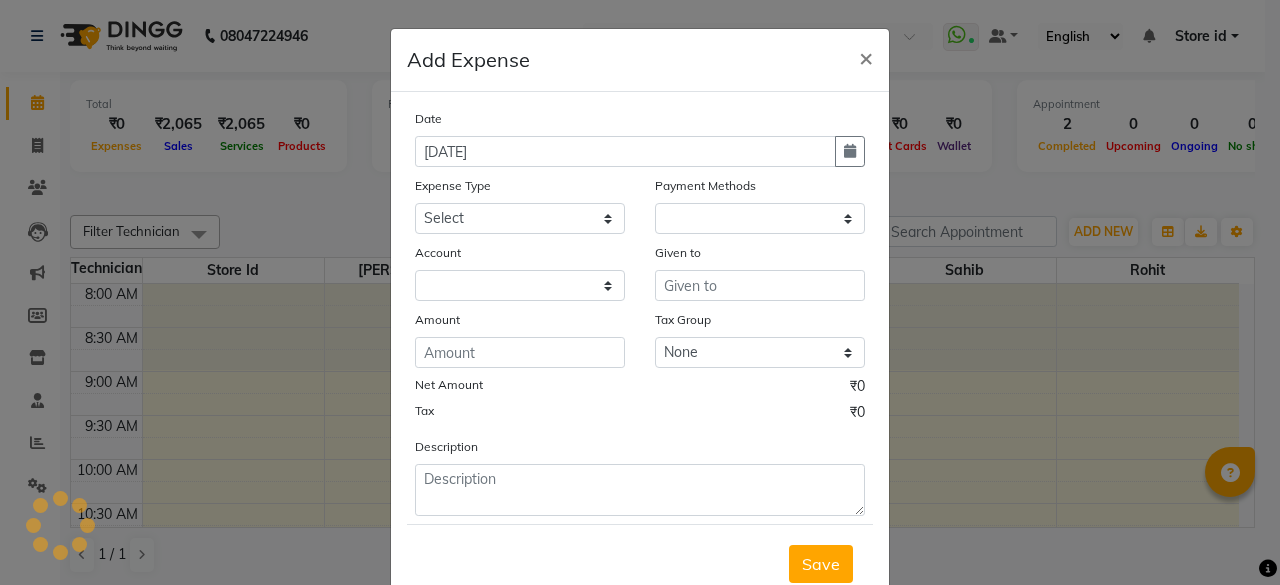 select on "1" 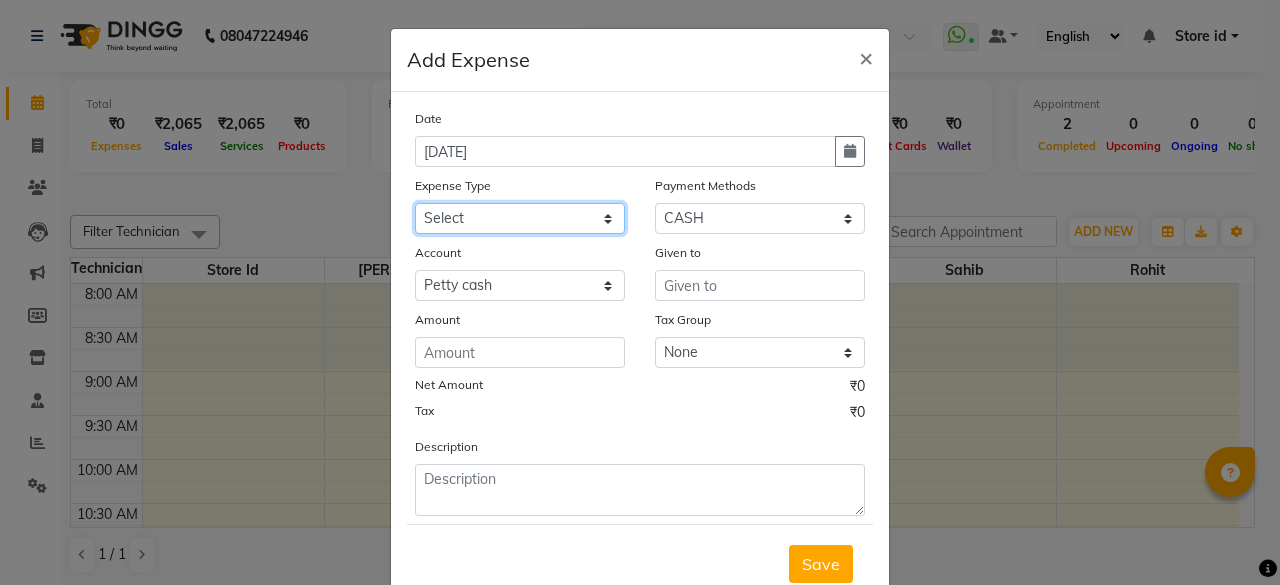 click on "Select acetone Advance Salary bank deposite BBMP Beauty products Bed charges BIRTHDAY CAKE Bonus [PERSON_NAME] CASH EXPENSE VOUCHER Cash handover Client Refreshment coconut water for clients COFFEE coffee powder Commission Conveyance Cotton Courier decoration Diesel for generator Donation Drinking Water Electricity Eyelashes return Face mask floor cleaner flowers daily garbage generator diesel green tea GST handover HANDWASH House Keeping Material House keeping Salary Incentive Internet Bill juice LAUNDRY Maintainance Marketing Medical Membership Milk Milk miscelleneous Naturals salon NEWSPAPER O T Other Pantry PETROL Phone Bill Plants plumber pooja items Porter priest Product Purchase product return Product sale puja items RAPIDO Refund Rent Shop Rent Staff Accommodation Royalty Salary Staff cab charges Staff dinner Staff Flight Ticket Staff  Hiring from another Branch Staff Snacks Stationary sugar sweets TEAM DINNER TIPS Tissue [DEMOGRAPHIC_DATA] Utilities Water Bottle Water cane week of salary Wi Fi Payment" 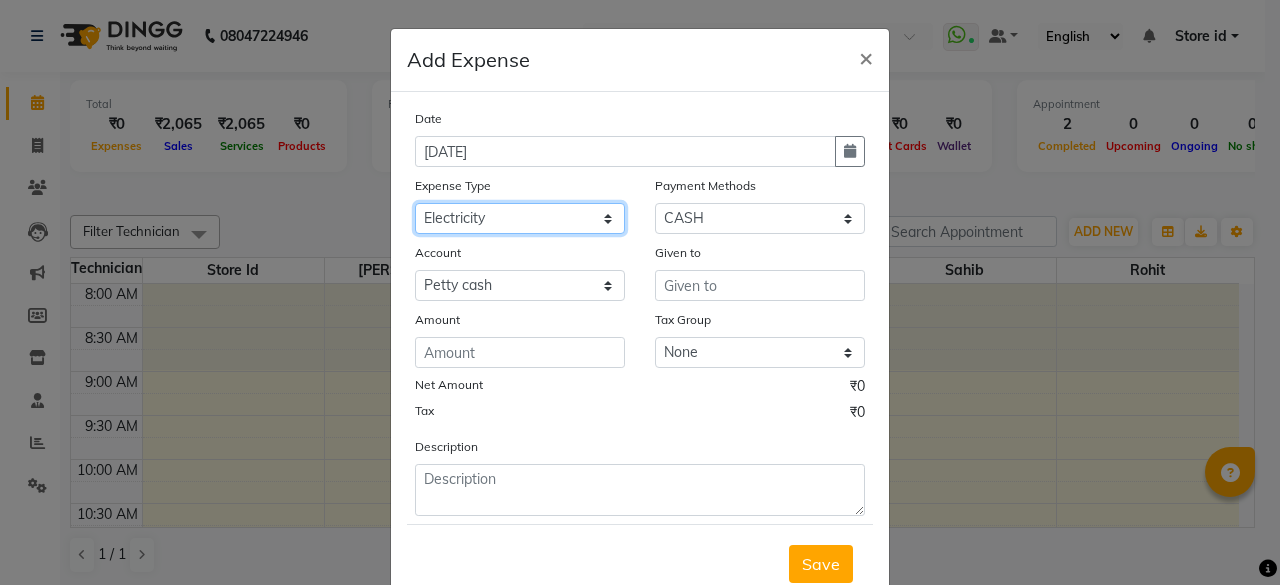 click on "Select acetone Advance Salary bank deposite BBMP Beauty products Bed charges BIRTHDAY CAKE Bonus [PERSON_NAME] CASH EXPENSE VOUCHER Cash handover Client Refreshment coconut water for clients COFFEE coffee powder Commission Conveyance Cotton Courier decoration Diesel for generator Donation Drinking Water Electricity Eyelashes return Face mask floor cleaner flowers daily garbage generator diesel green tea GST handover HANDWASH House Keeping Material House keeping Salary Incentive Internet Bill juice LAUNDRY Maintainance Marketing Medical Membership Milk Milk miscelleneous Naturals salon NEWSPAPER O T Other Pantry PETROL Phone Bill Plants plumber pooja items Porter priest Product Purchase product return Product sale puja items RAPIDO Refund Rent Shop Rent Staff Accommodation Royalty Salary Staff cab charges Staff dinner Staff Flight Ticket Staff  Hiring from another Branch Staff Snacks Stationary sugar sweets TEAM DINNER TIPS Tissue [DEMOGRAPHIC_DATA] Utilities Water Bottle Water cane week of salary Wi Fi Payment" 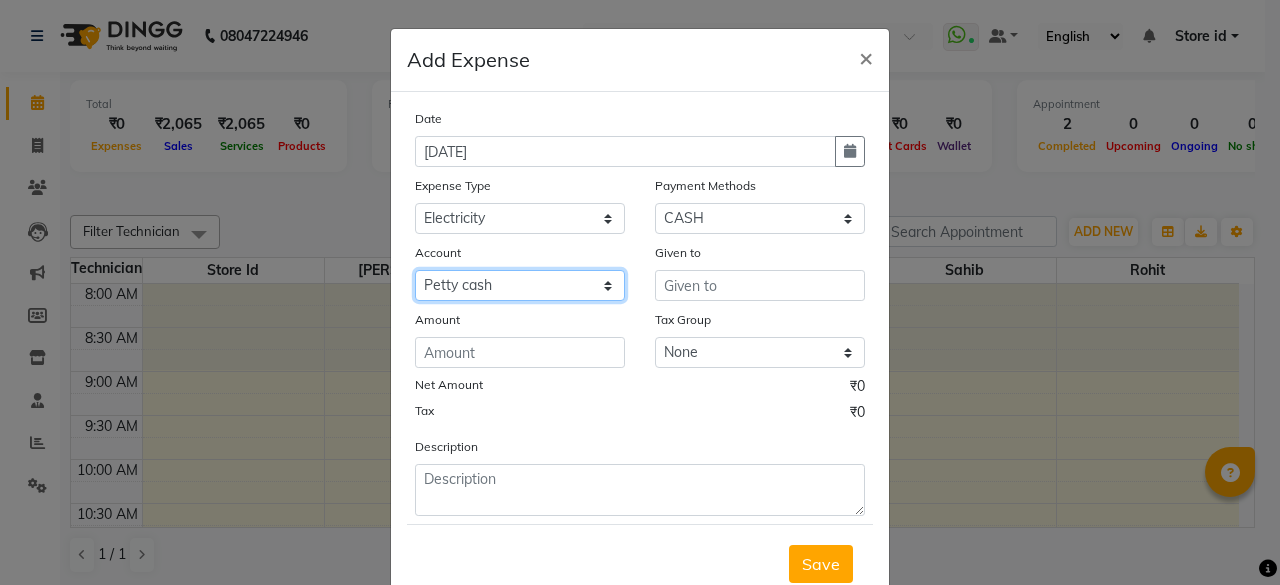 click on "Select Petty cash Default account" 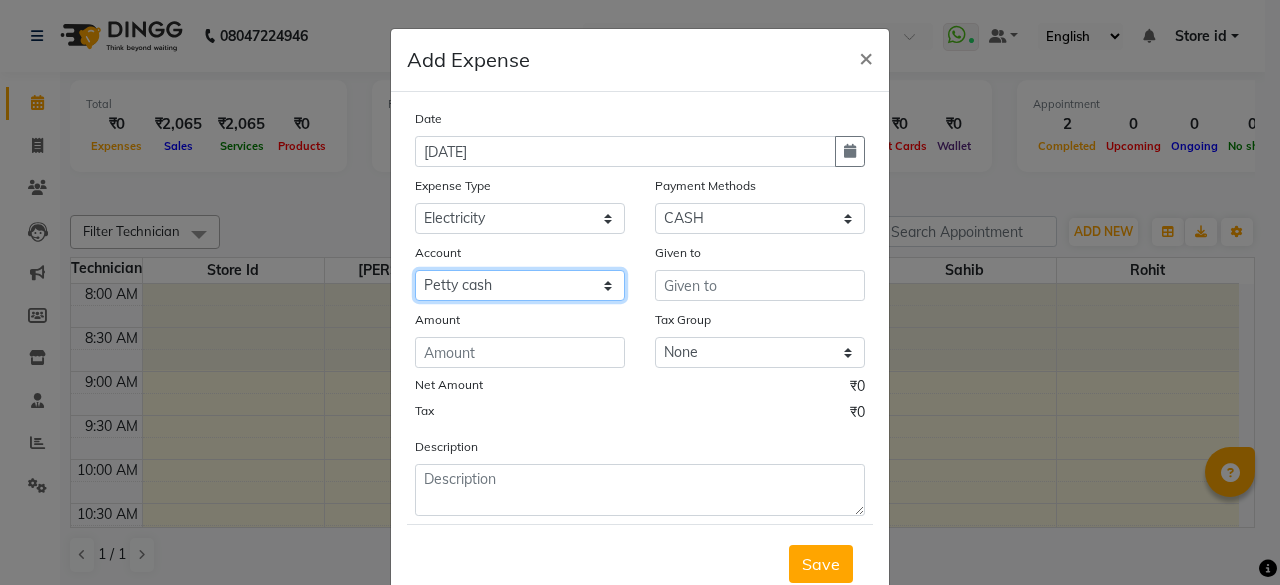 click on "Select Petty cash Default account" 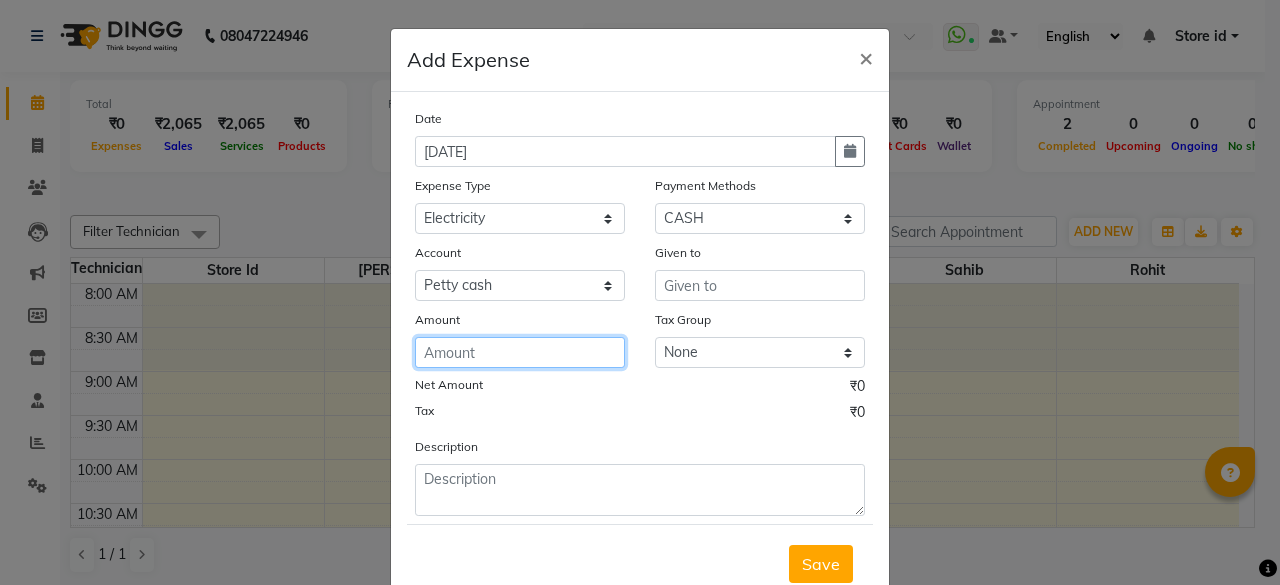 click 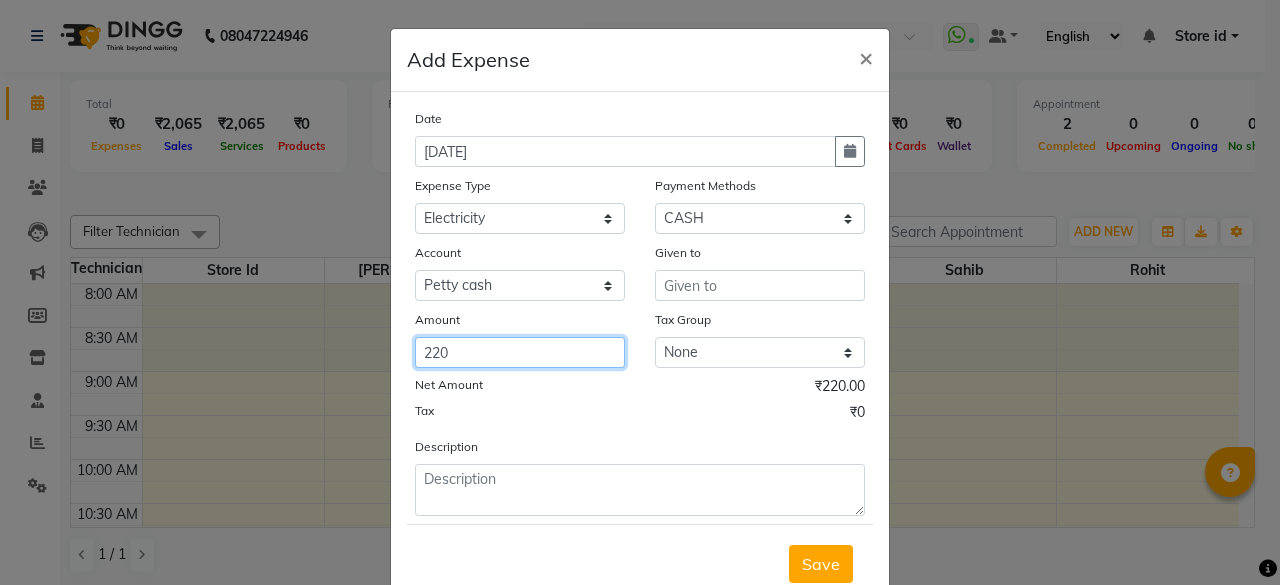 type on "220" 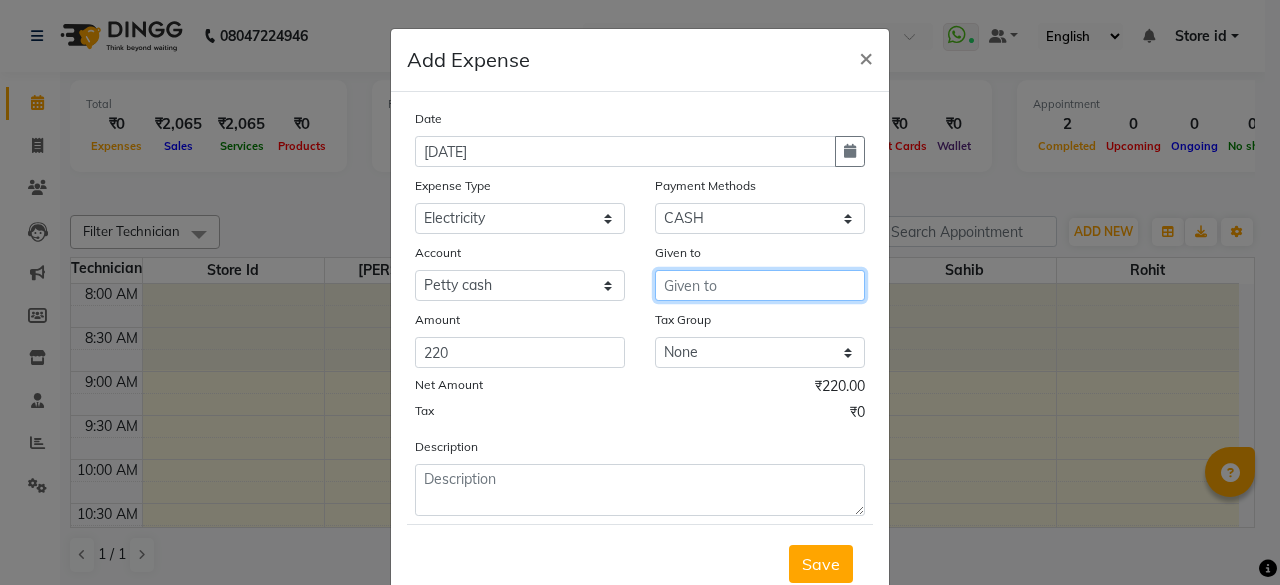 click at bounding box center (760, 285) 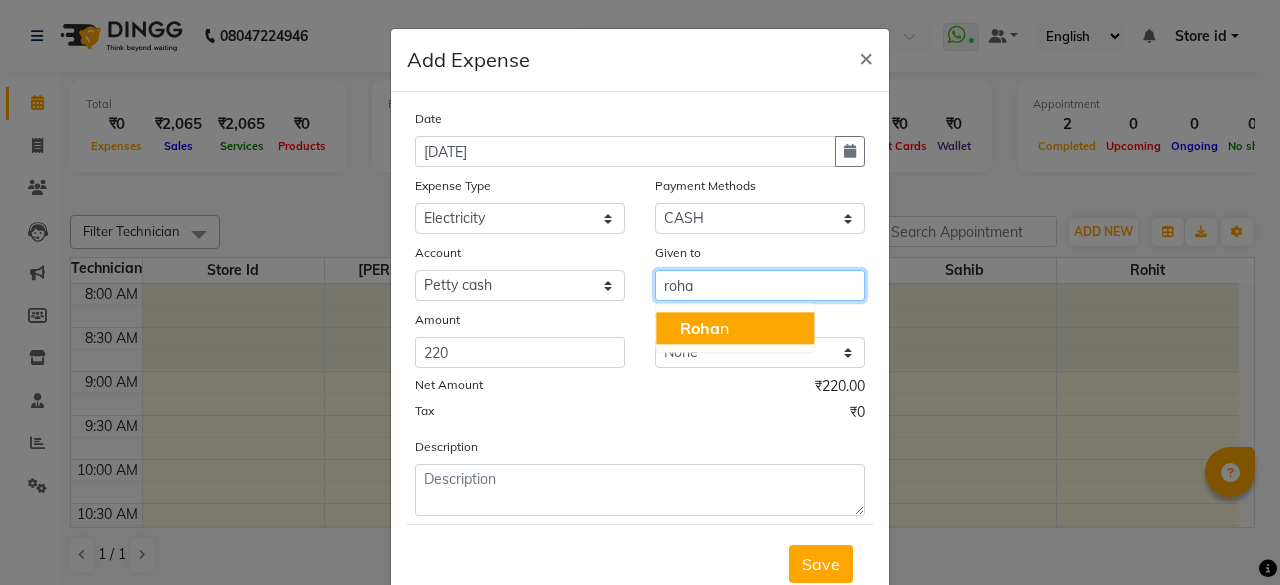 click on "Roha" 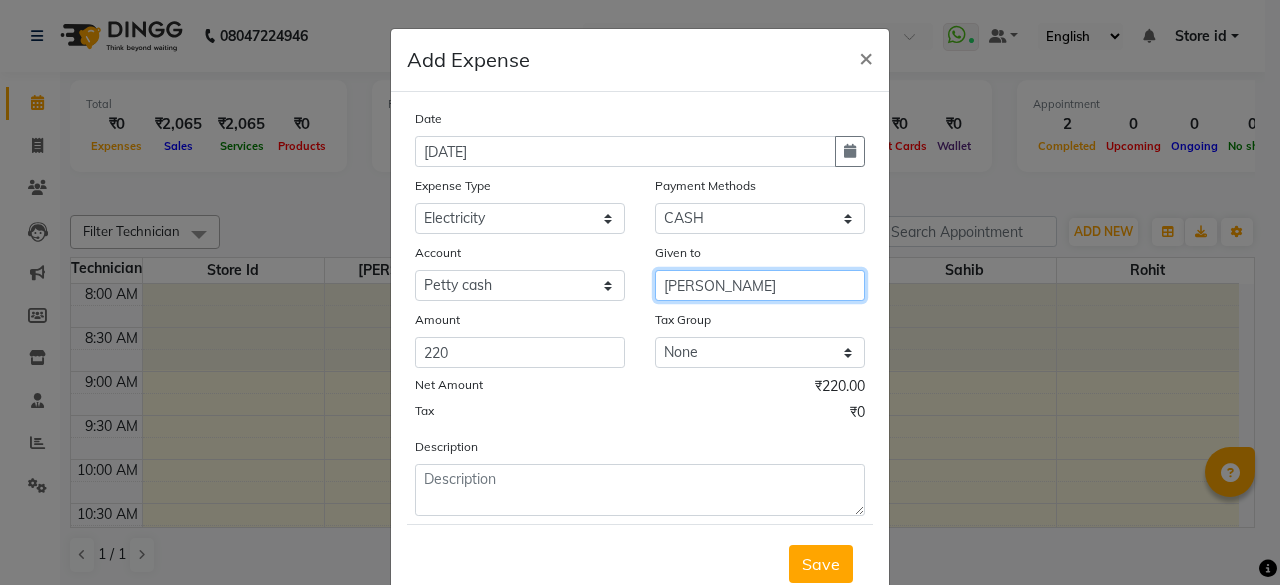 type on "[PERSON_NAME]" 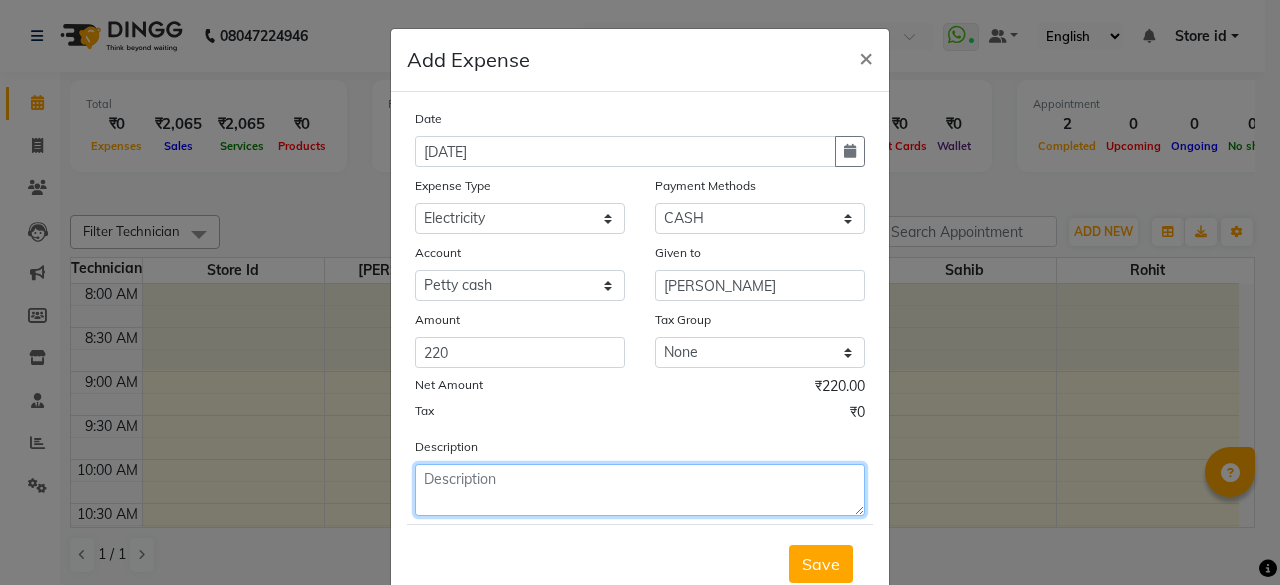 click 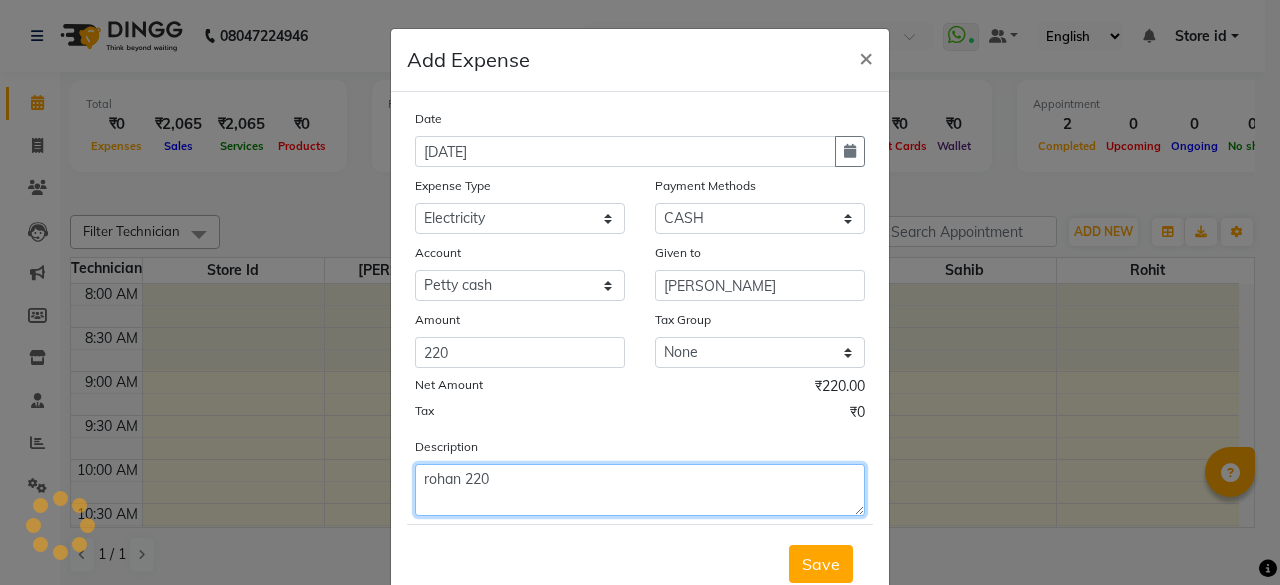 click on "rohan 220" 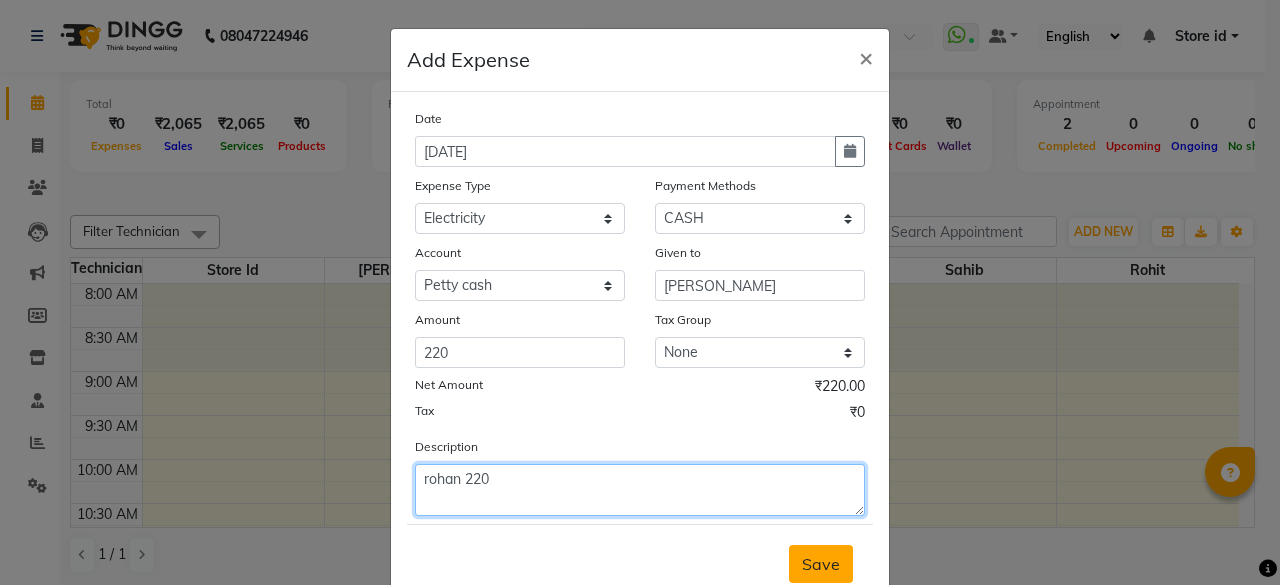 type on "rohan 220" 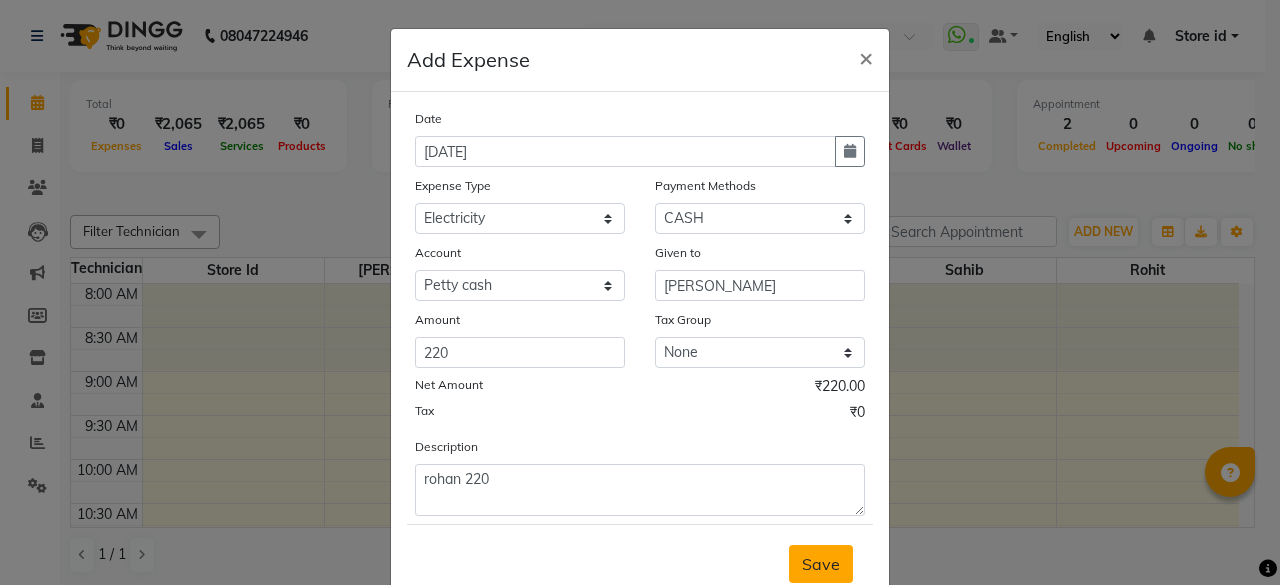 click on "Save" at bounding box center [821, 564] 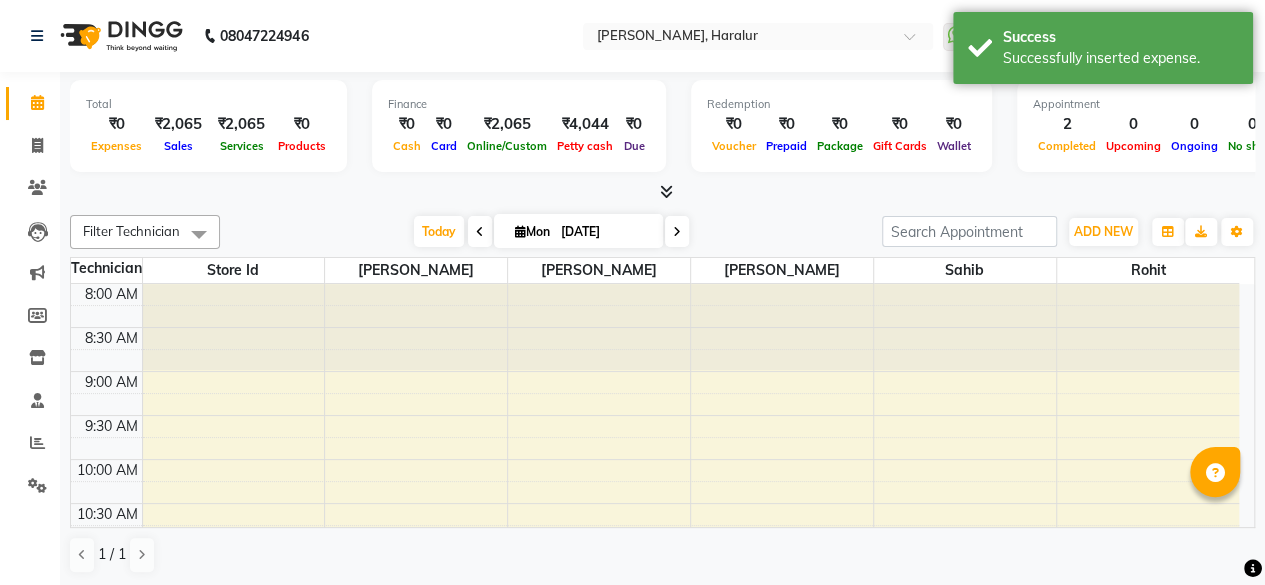 click on "[DATE]  [DATE]" at bounding box center (551, 232) 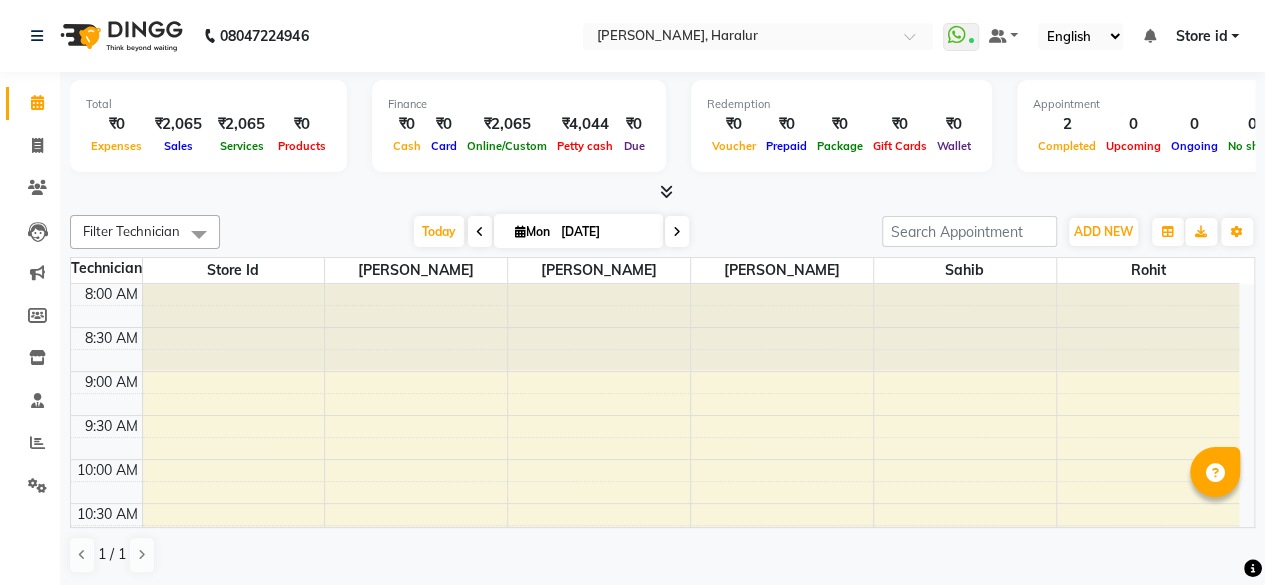 click at bounding box center (662, 192) 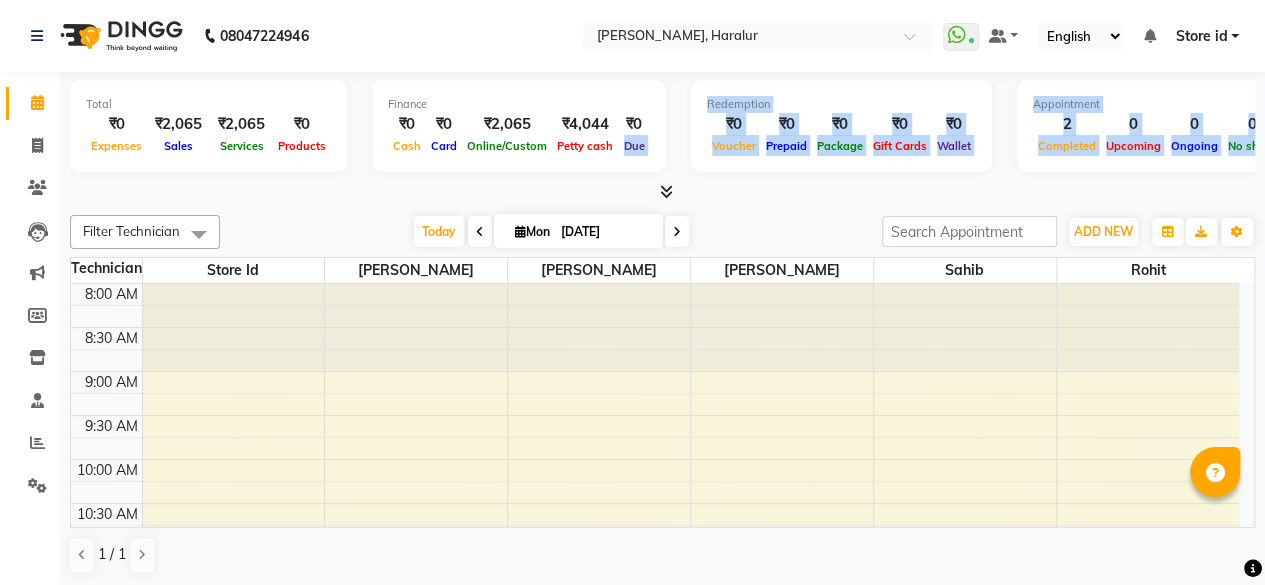 drag, startPoint x: 332, startPoint y: 195, endPoint x: 628, endPoint y: 147, distance: 299.86664 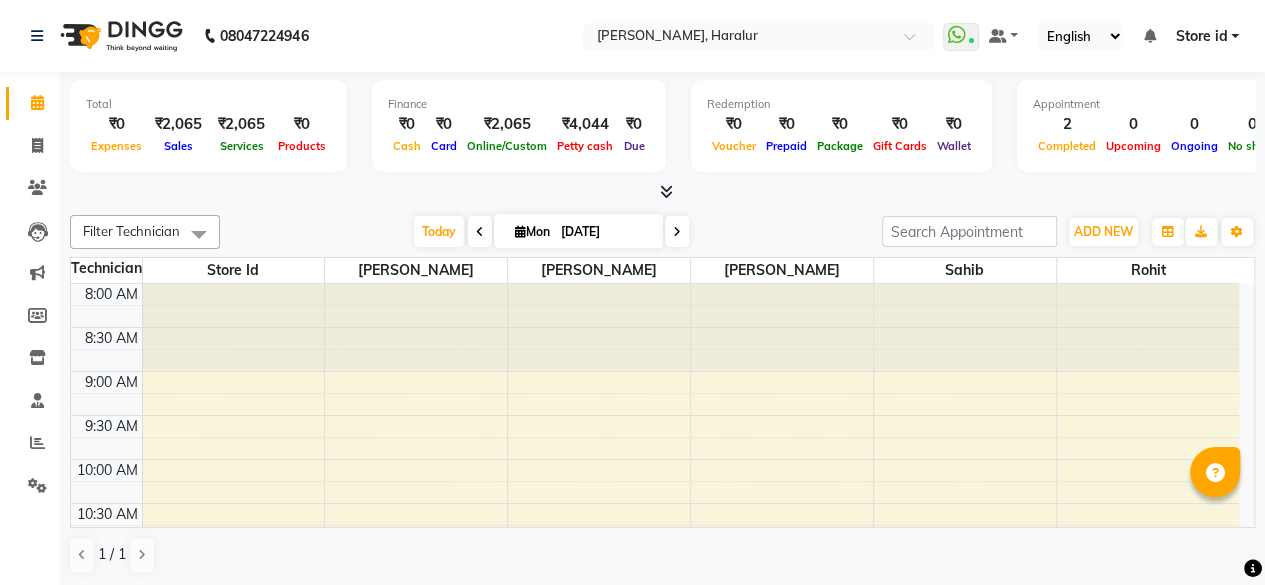 click on "Total  ₹0  Expenses ₹2,065  Sales ₹2,065  Services ₹0  Products" at bounding box center [208, 126] 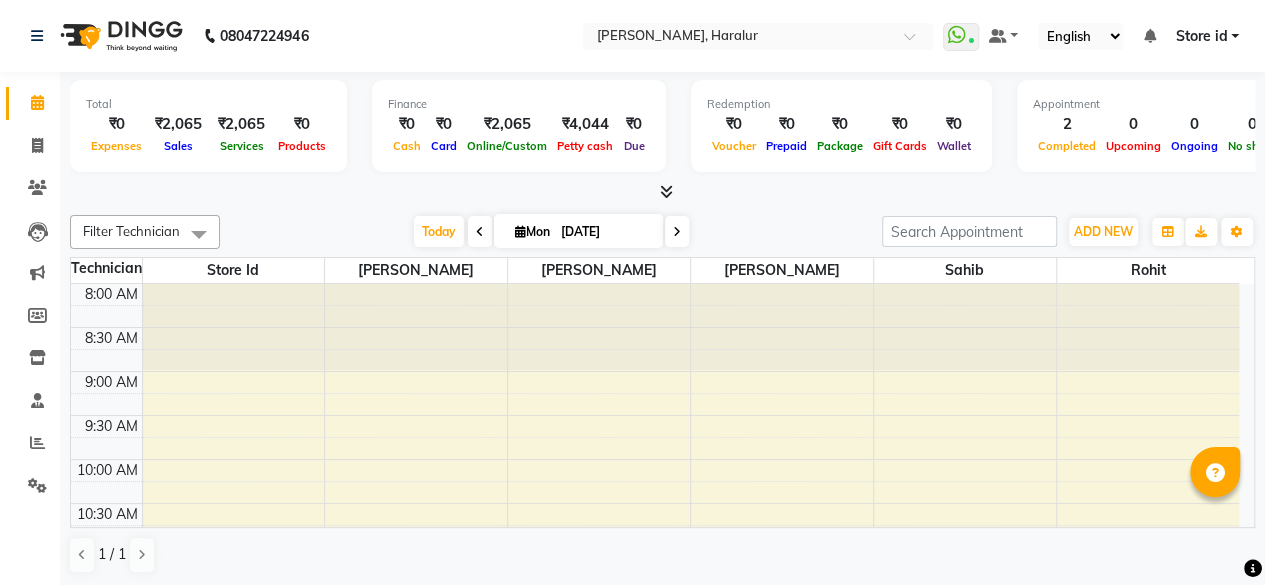 click at bounding box center (662, 192) 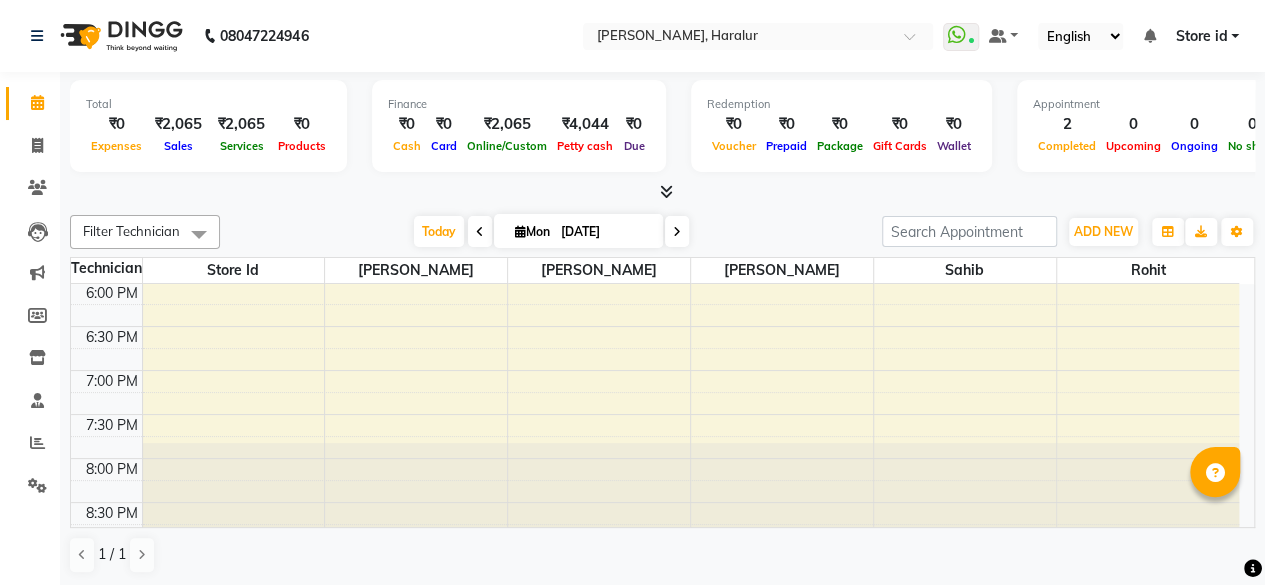 scroll, scrollTop: 0, scrollLeft: 0, axis: both 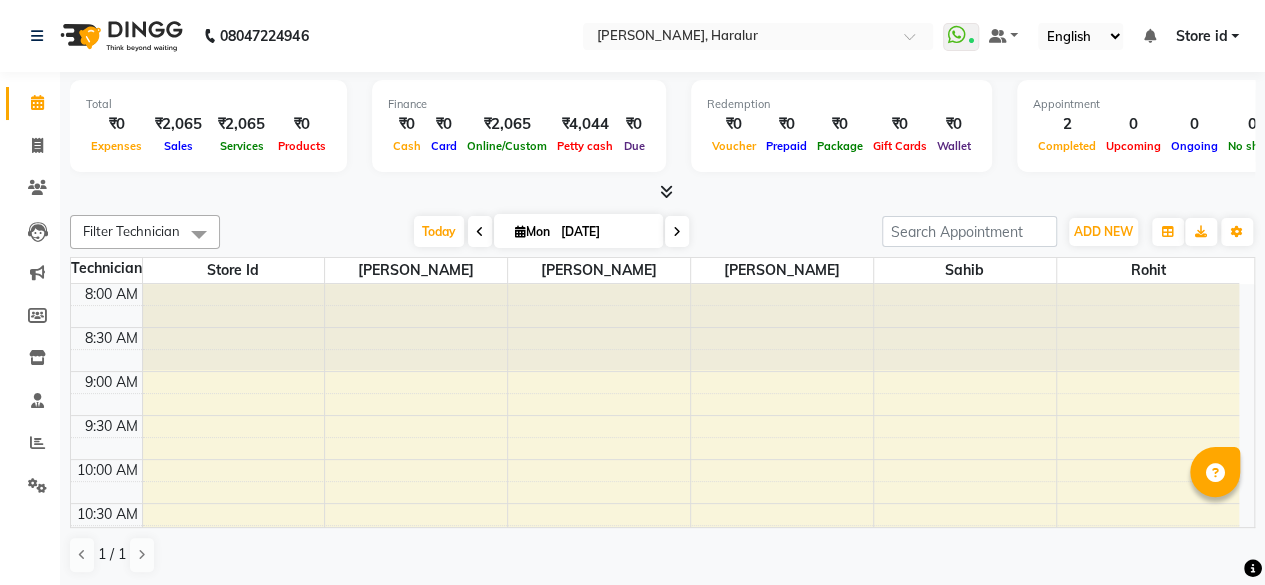 click on "Expenses" at bounding box center [116, 146] 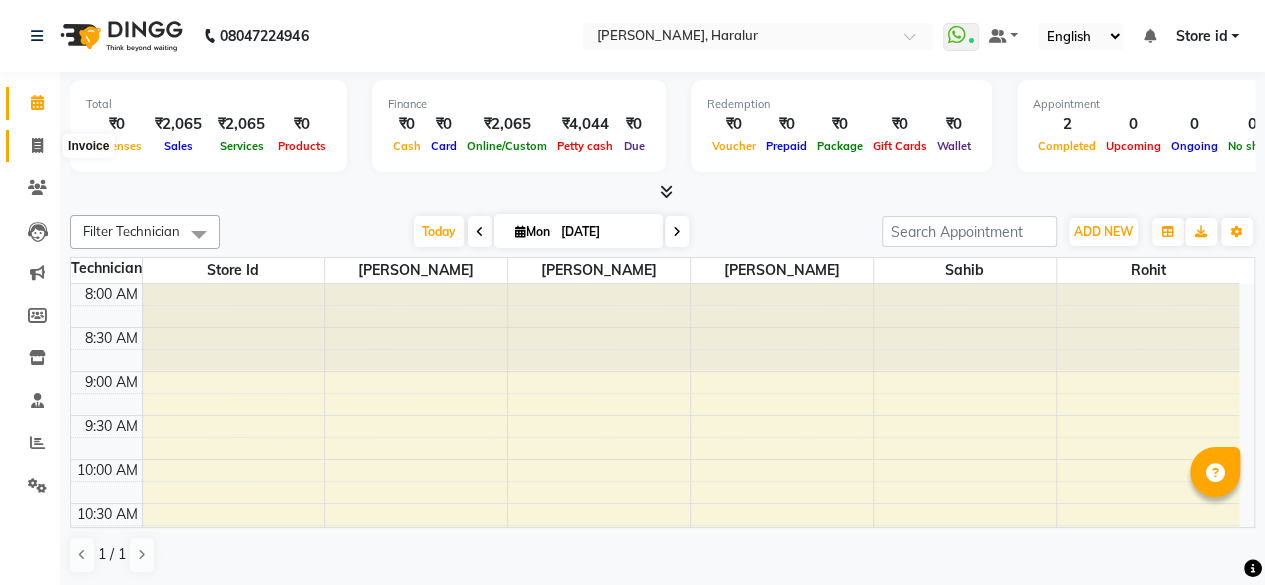 click 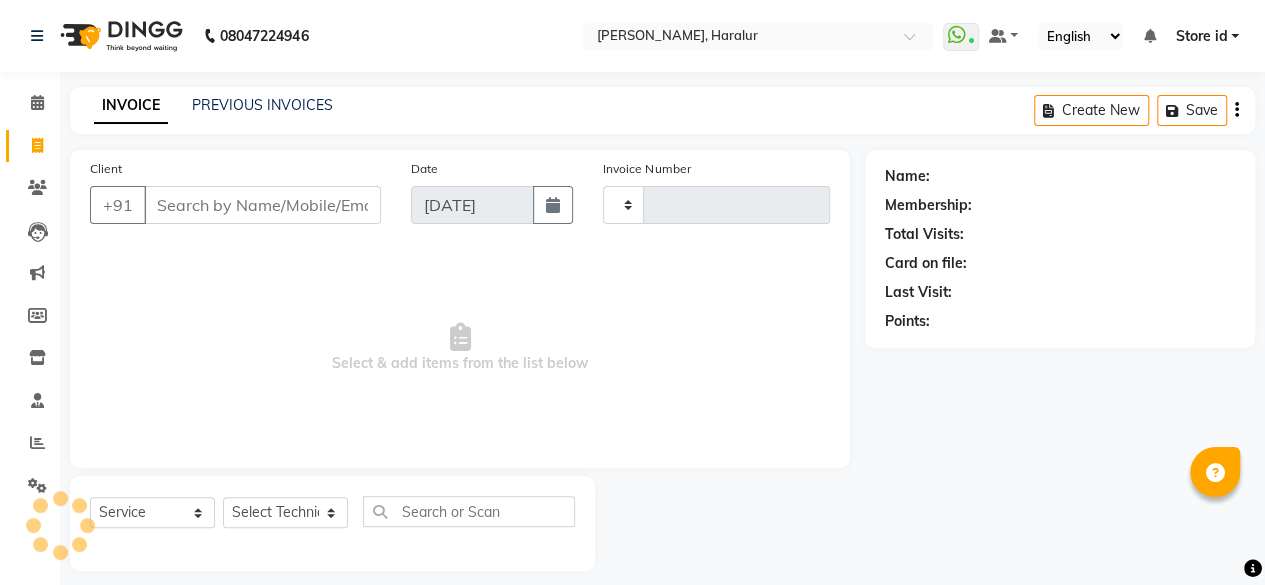 type on "0194" 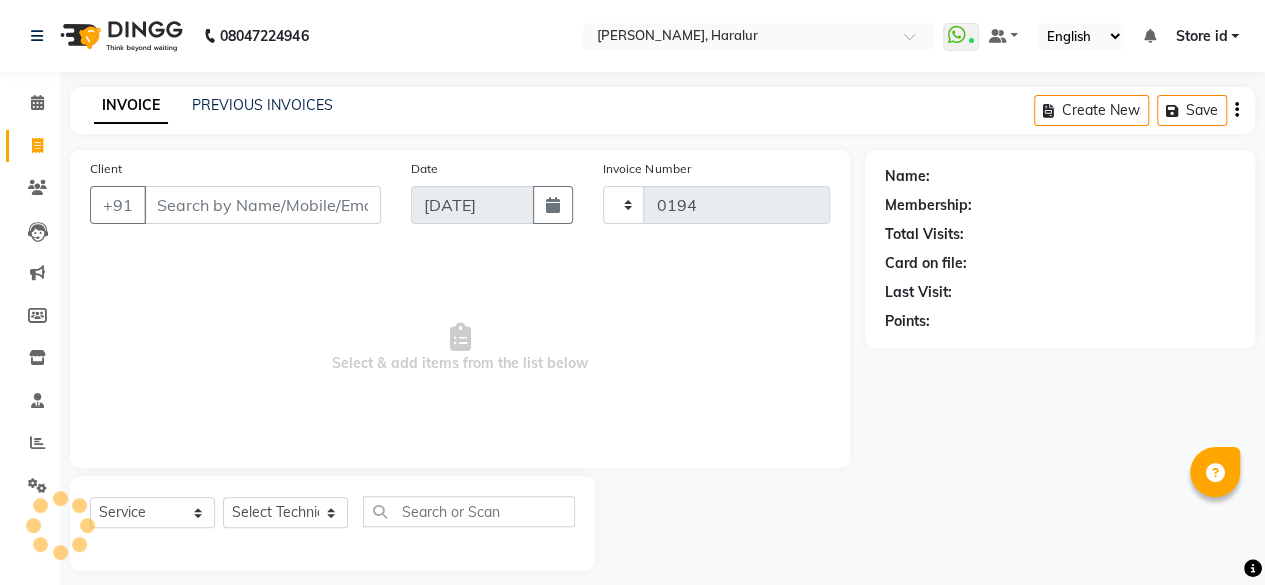 select on "8259" 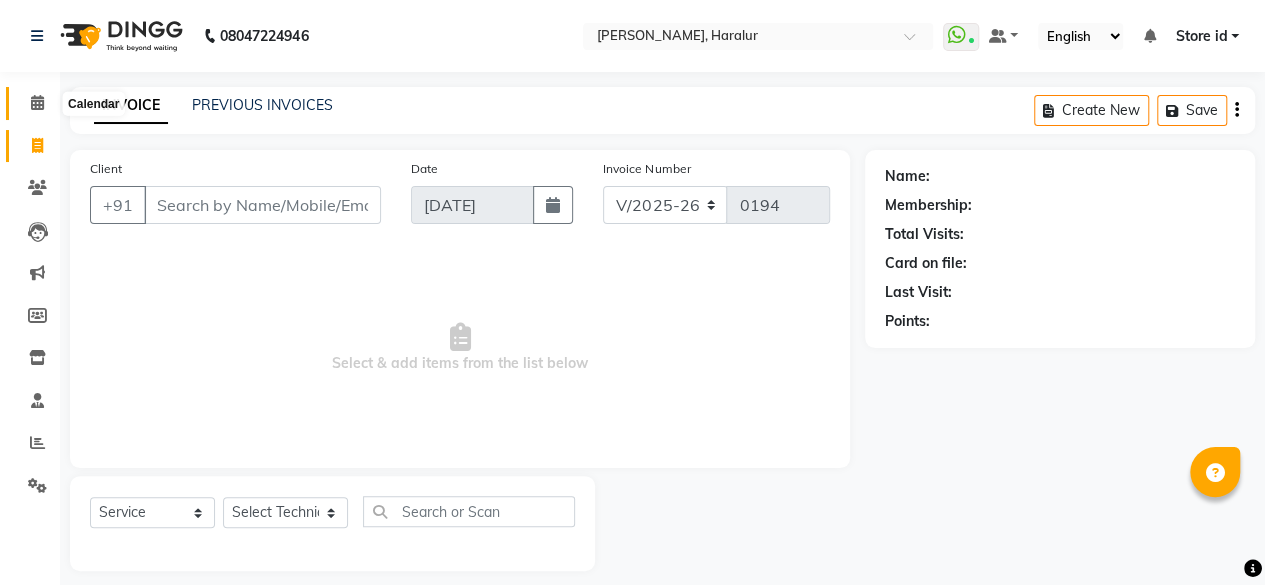 click 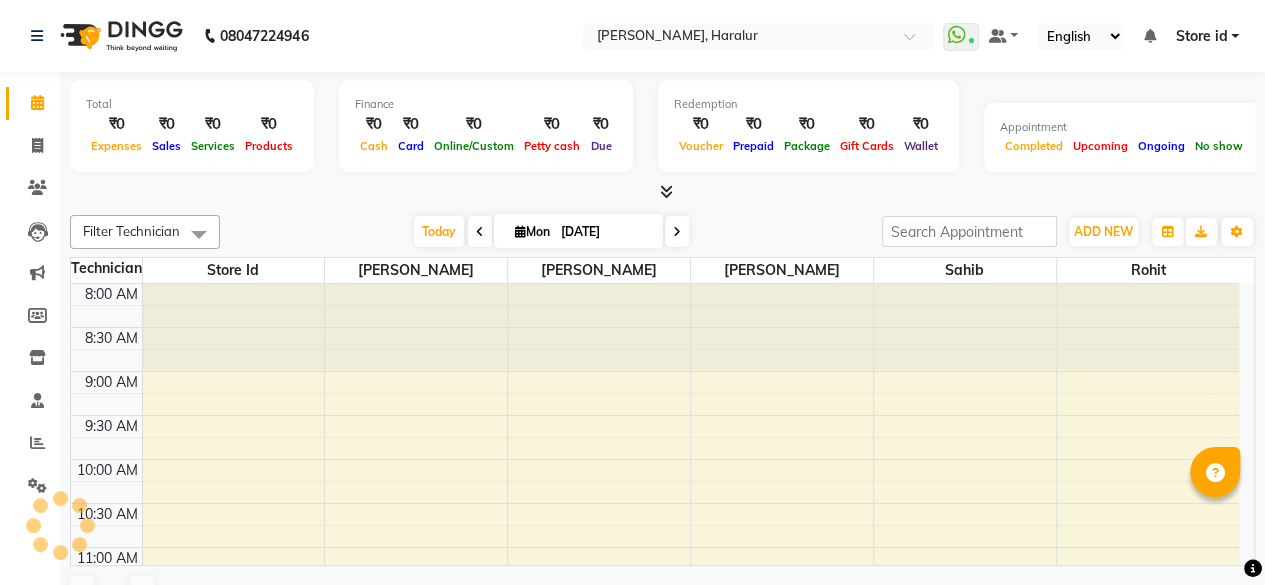 scroll, scrollTop: 0, scrollLeft: 0, axis: both 